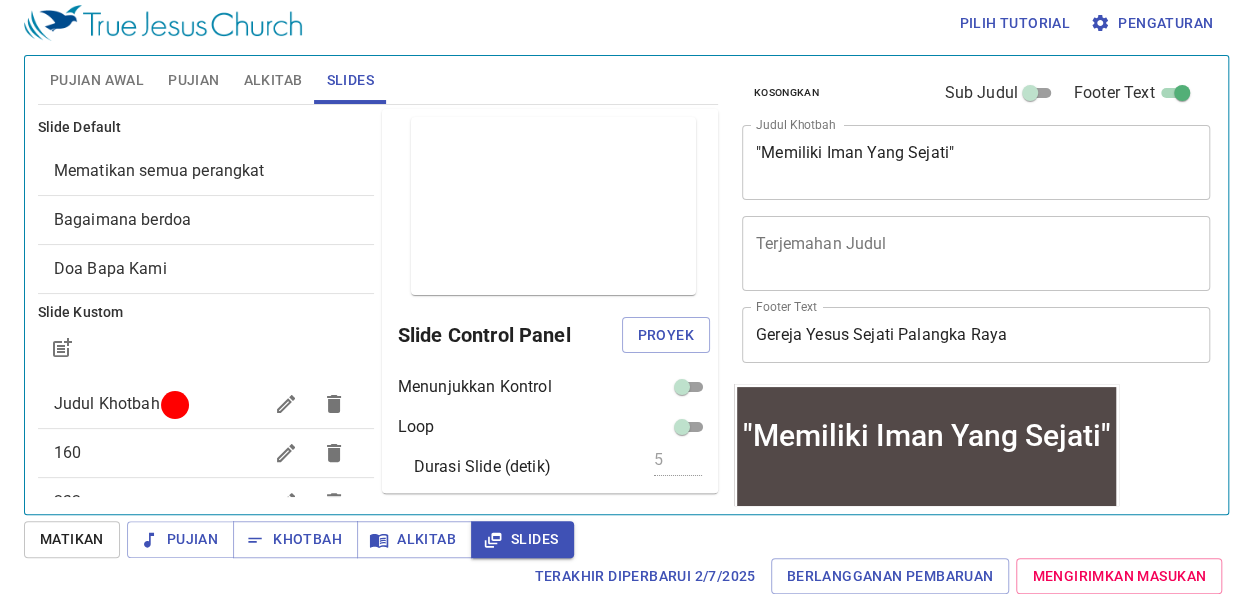 scroll, scrollTop: 9, scrollLeft: 0, axis: vertical 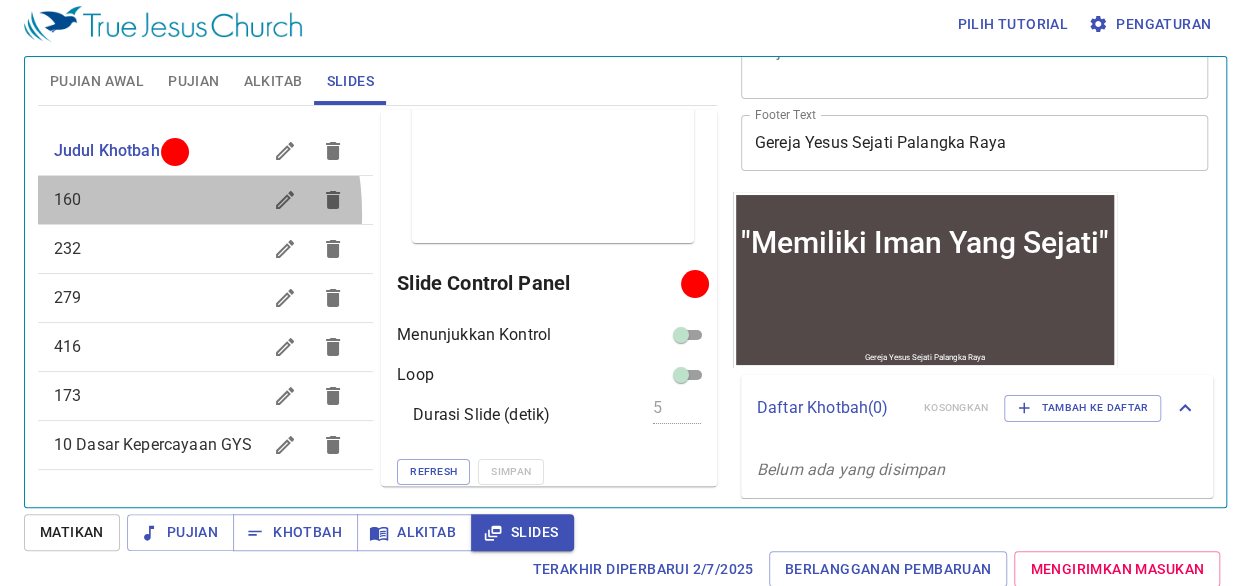 click on "160" at bounding box center [205, 200] 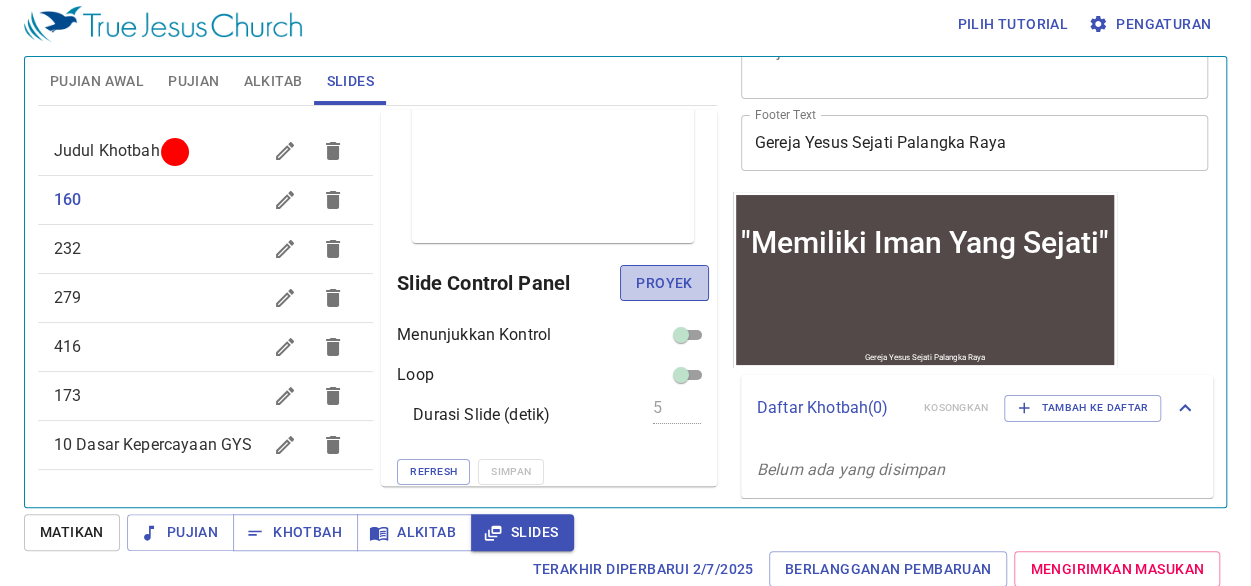 click on "Proyek" at bounding box center [664, 283] 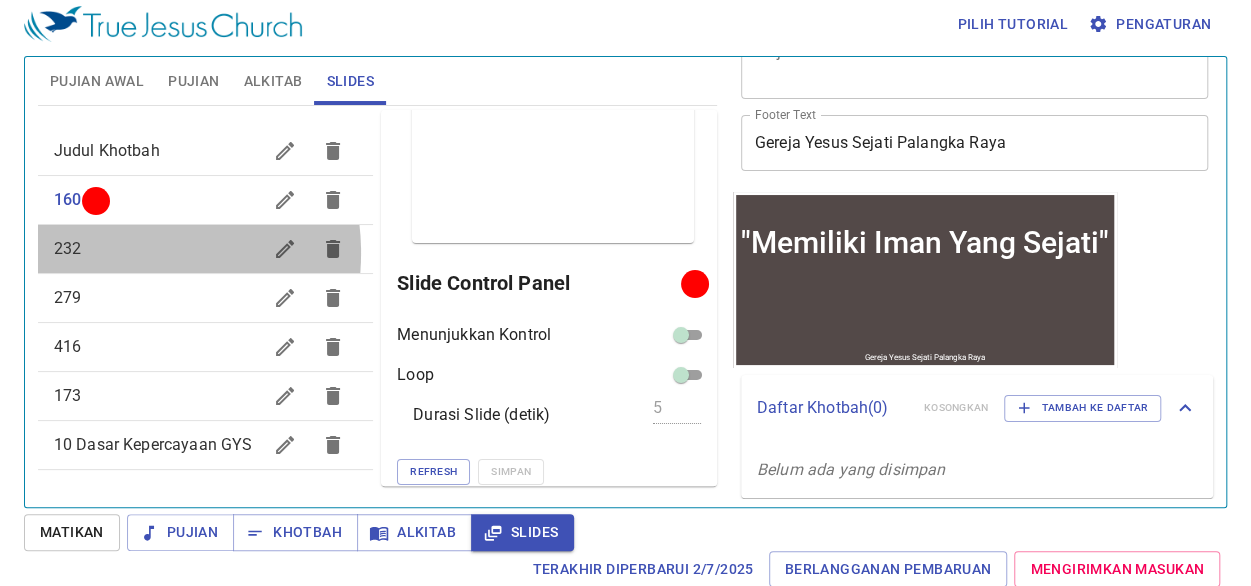 click on "232" at bounding box center [157, 249] 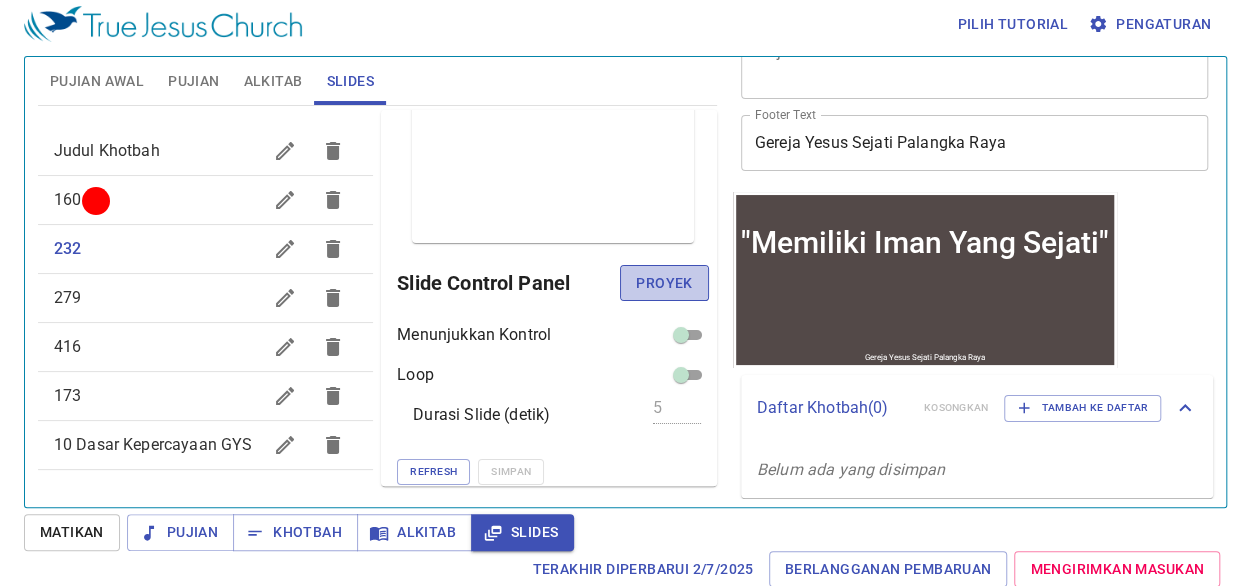 click on "Proyek" at bounding box center (664, 283) 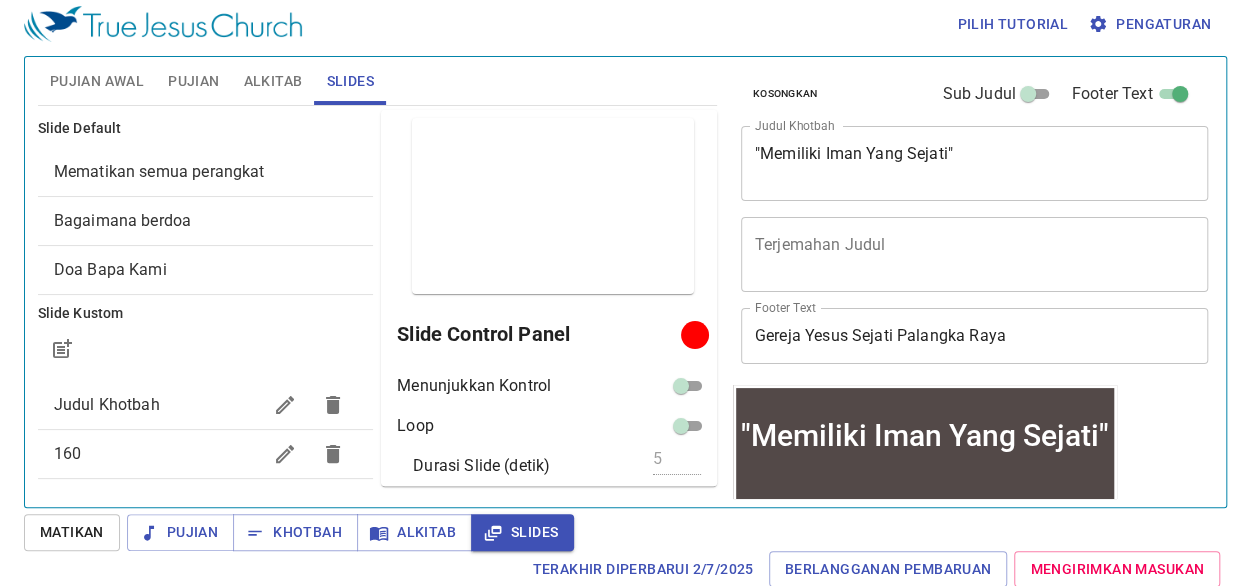 scroll, scrollTop: 8, scrollLeft: 0, axis: vertical 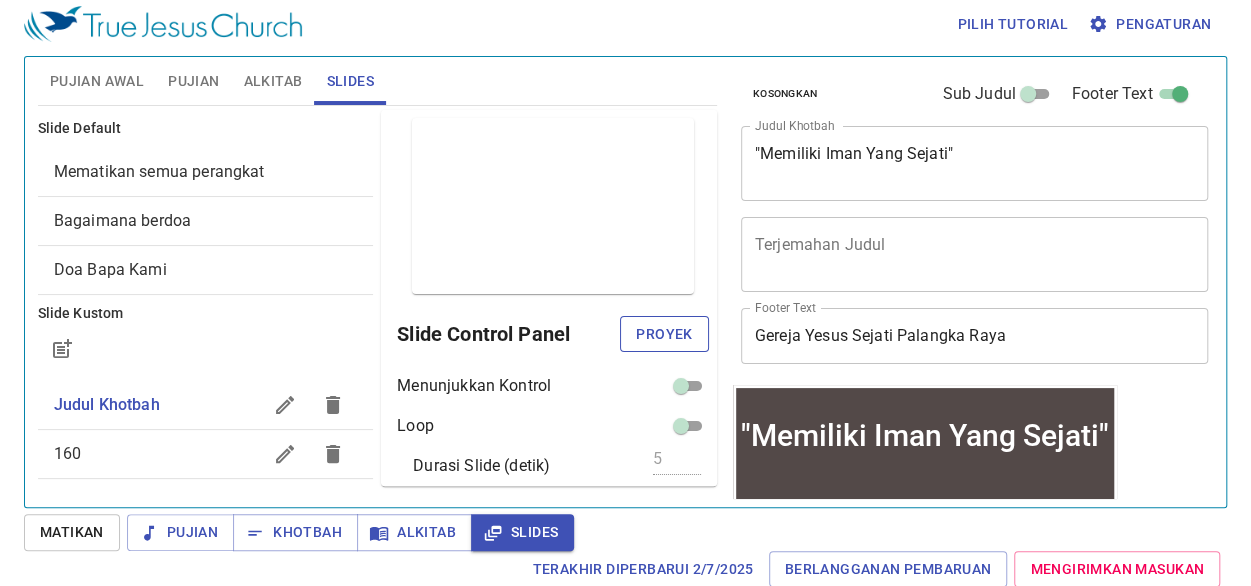 click on "Proyek" at bounding box center (664, 334) 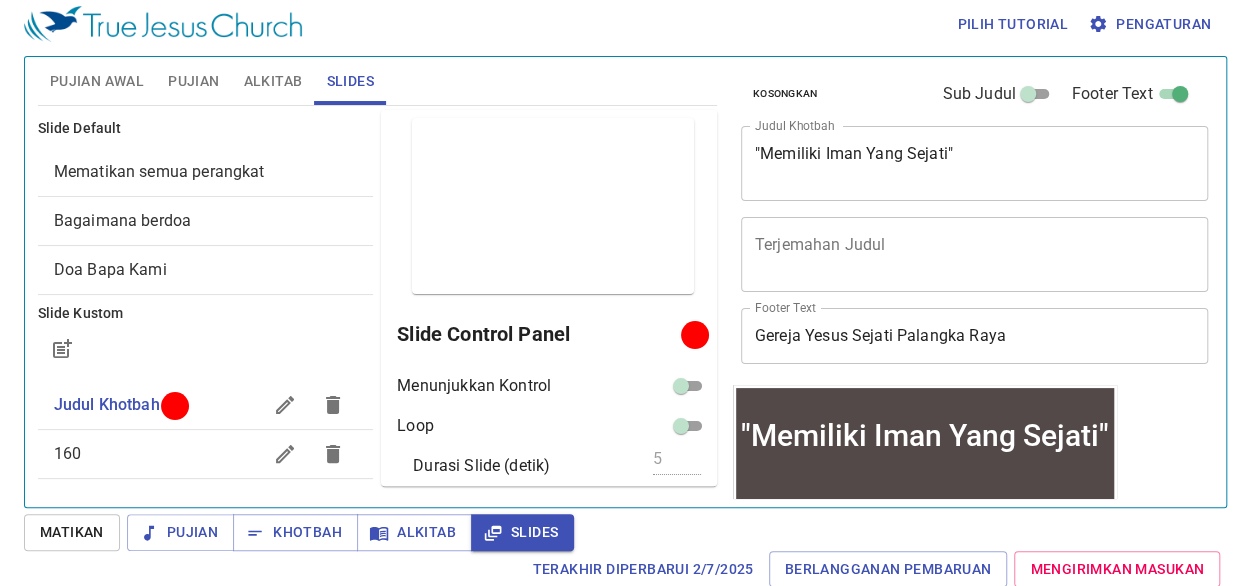 scroll, scrollTop: 8, scrollLeft: 0, axis: vertical 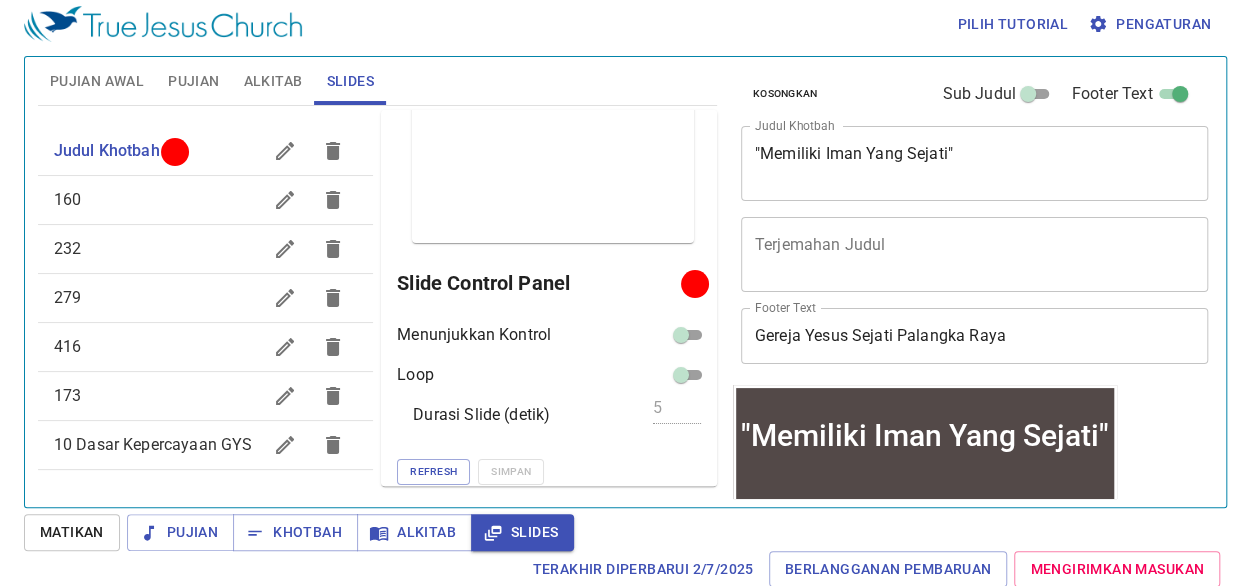 click at bounding box center (698, 283) 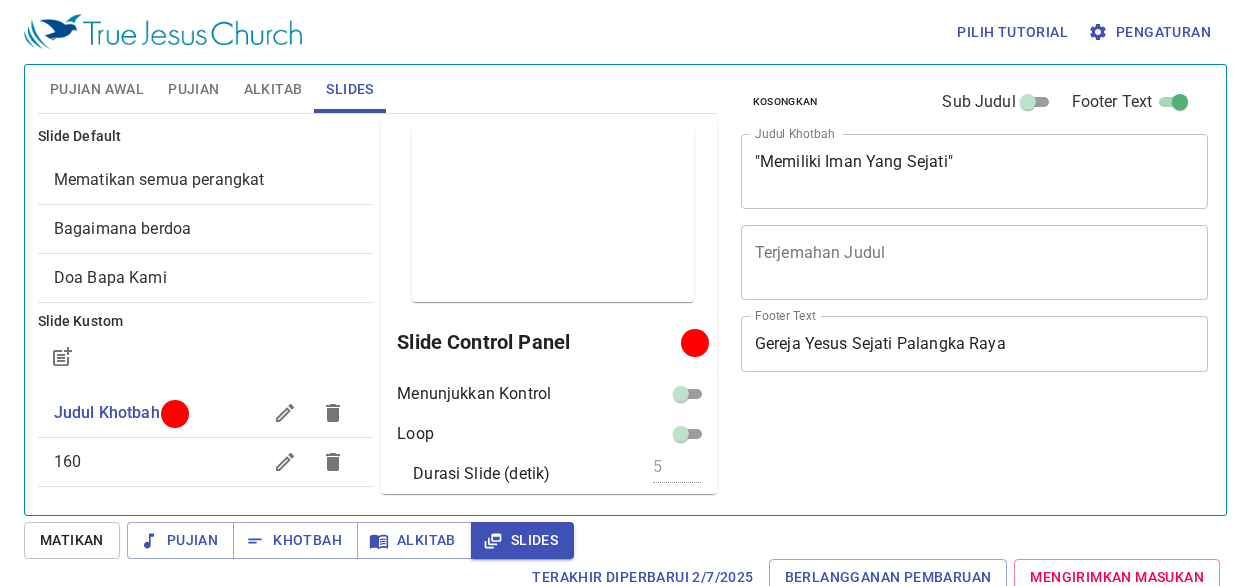 scroll, scrollTop: 8, scrollLeft: 0, axis: vertical 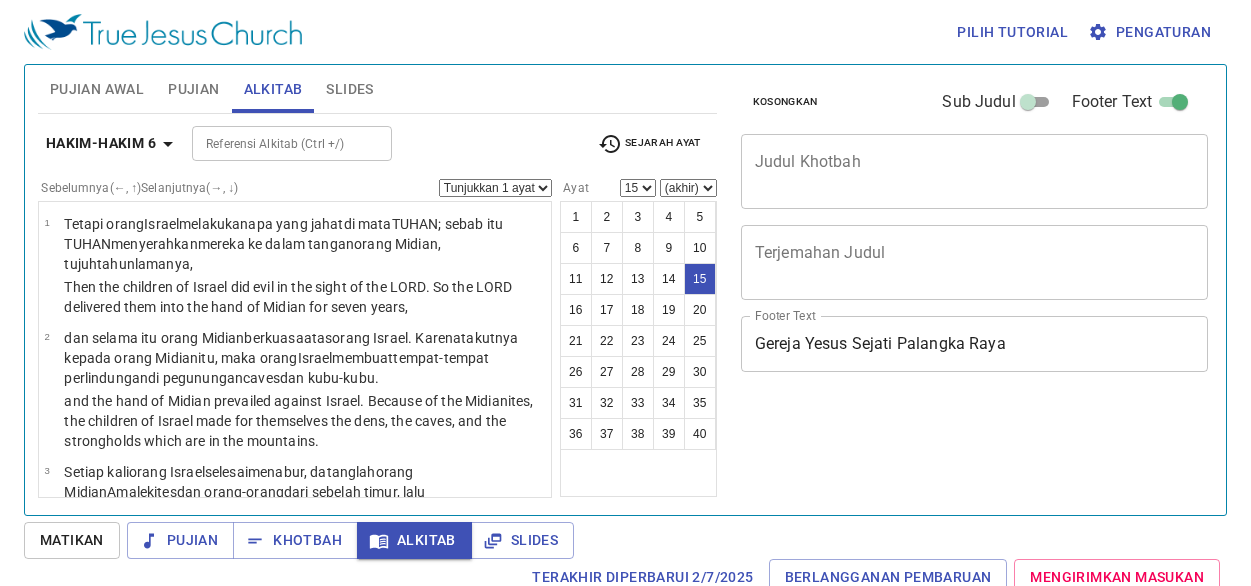 select on "15" 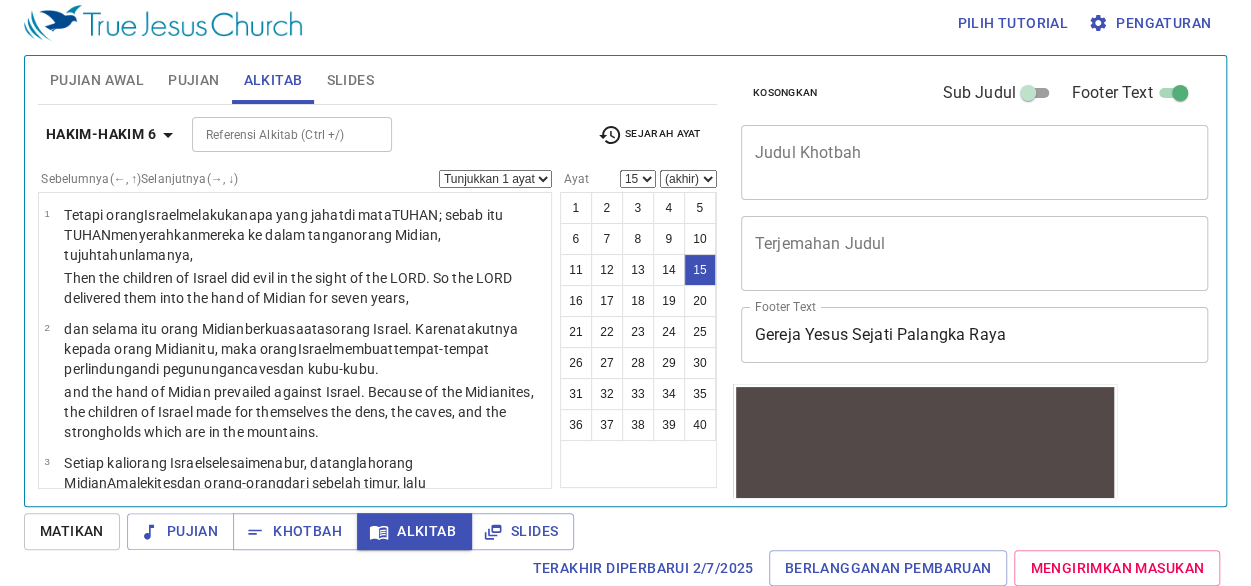 scroll, scrollTop: 9, scrollLeft: 0, axis: vertical 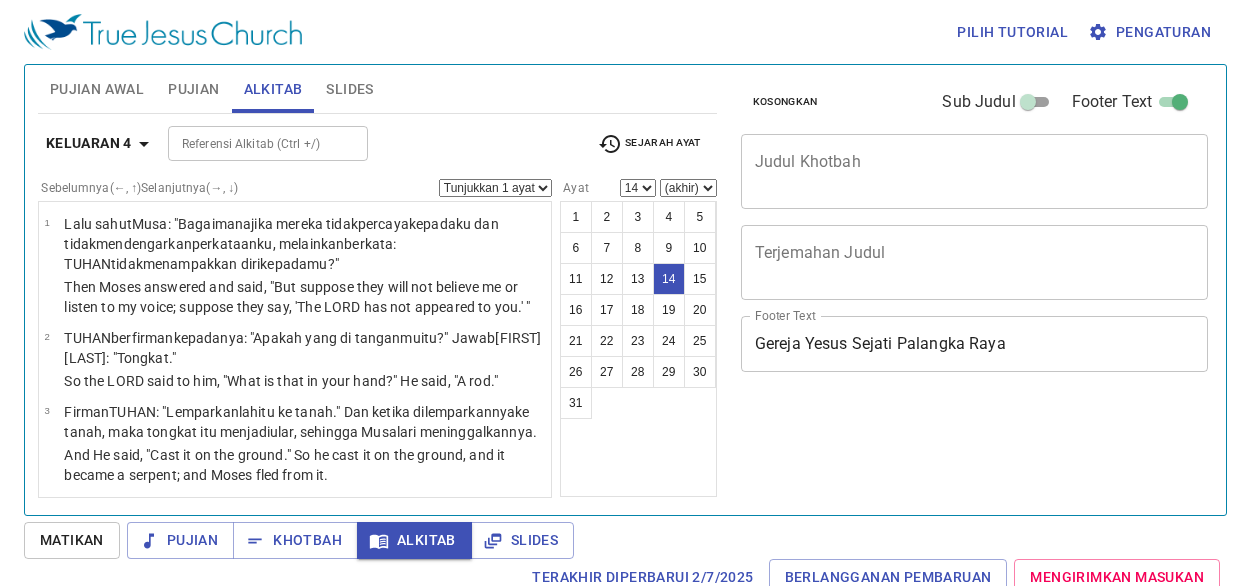 select on "14" 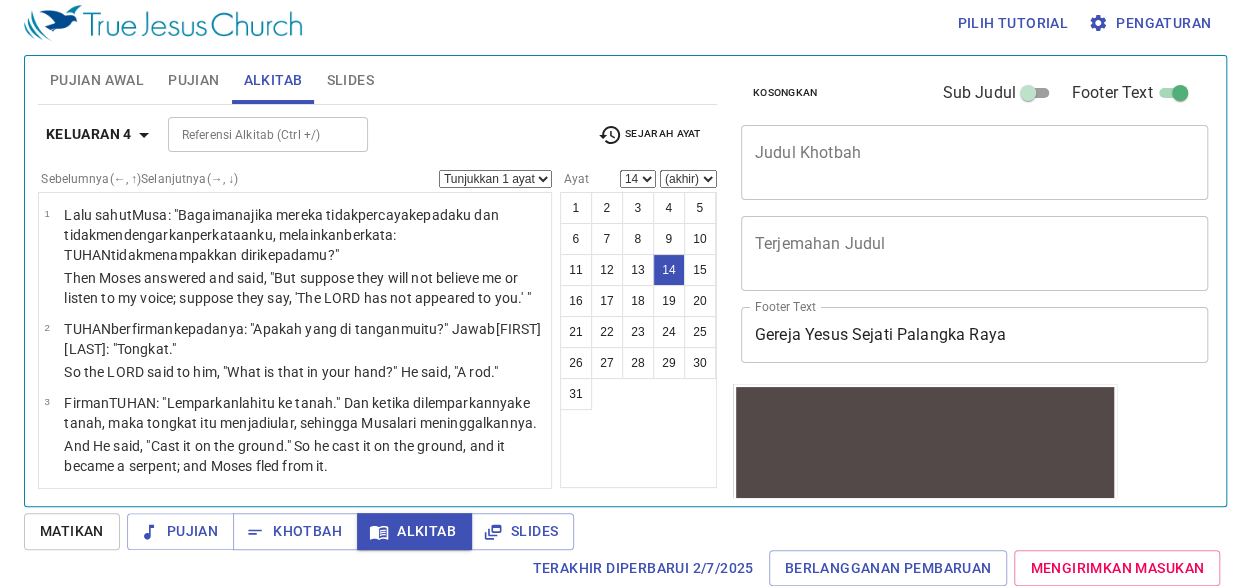scroll, scrollTop: 9, scrollLeft: 0, axis: vertical 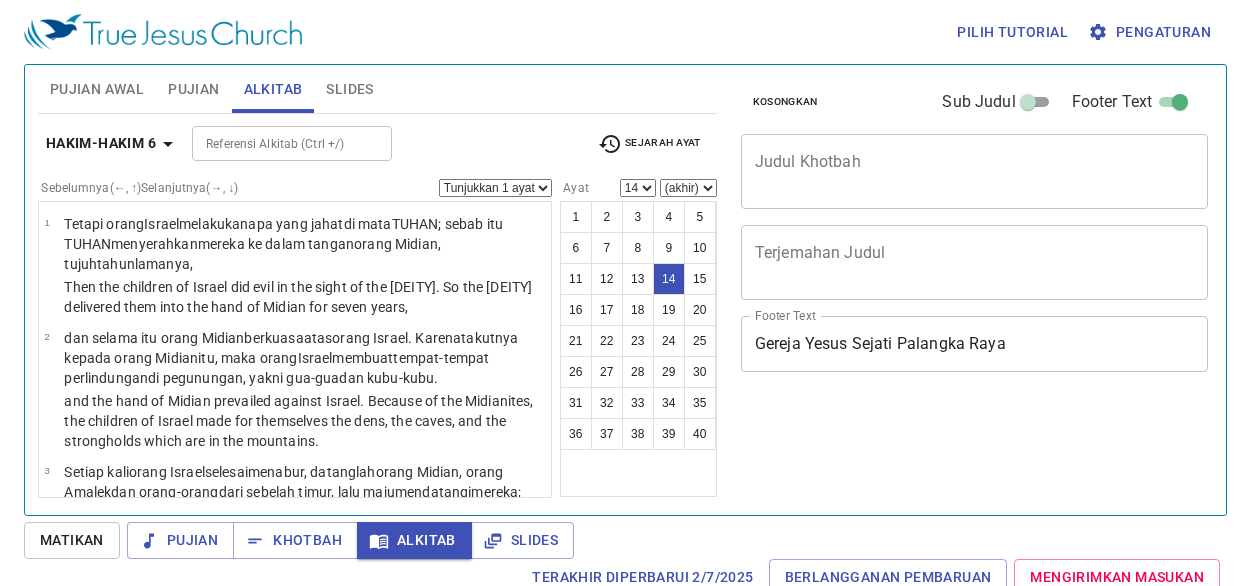 select on "14" 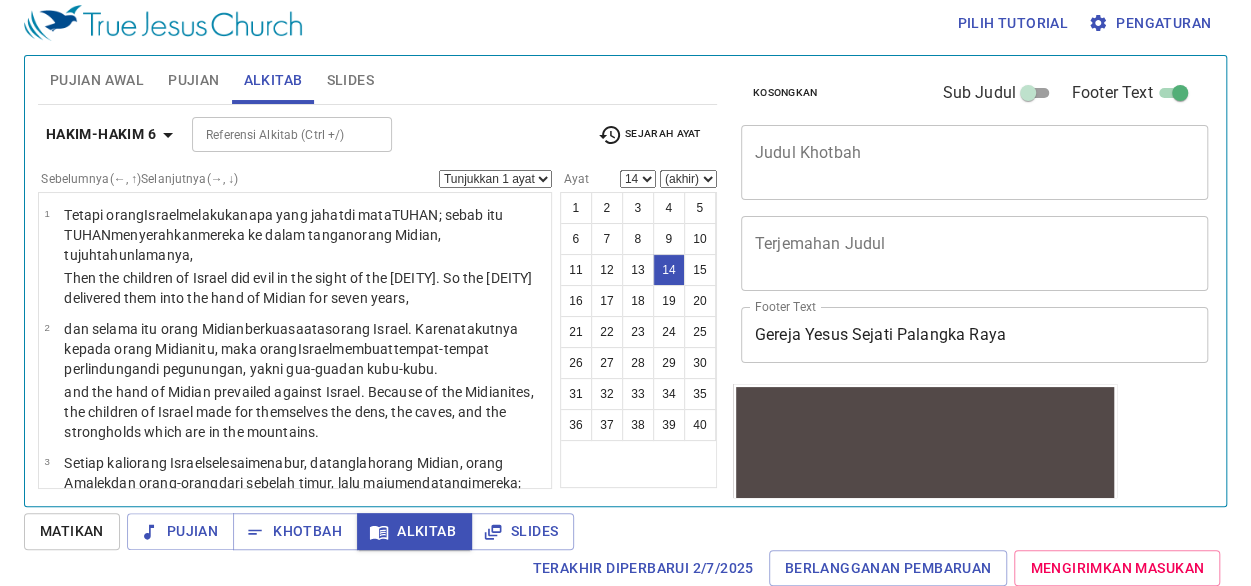 scroll, scrollTop: 1659, scrollLeft: 0, axis: vertical 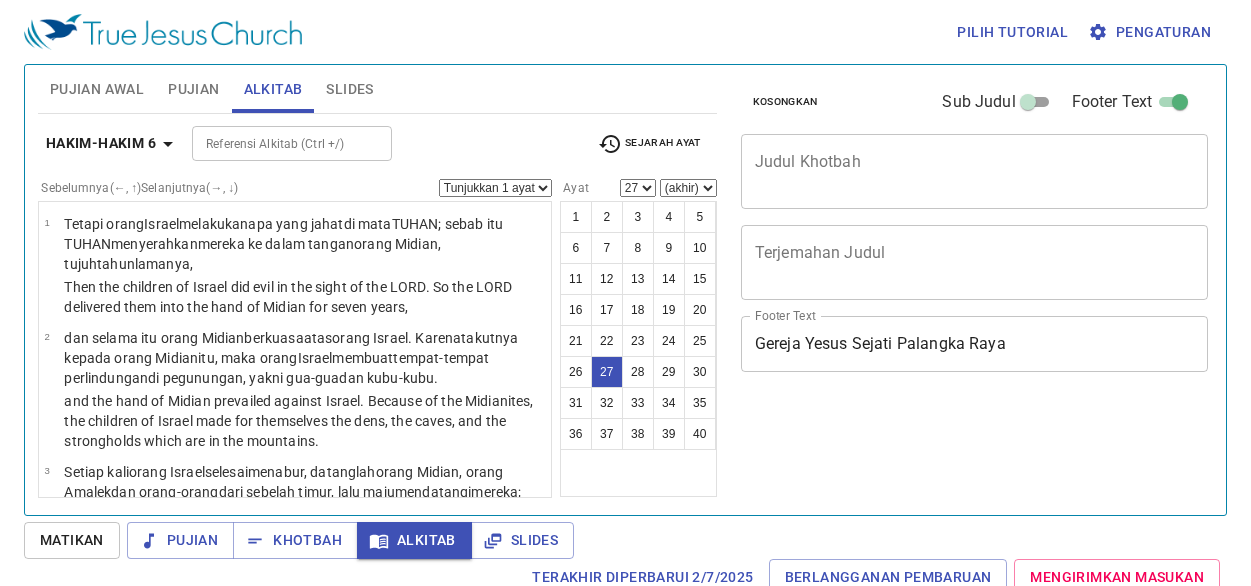 select on "27" 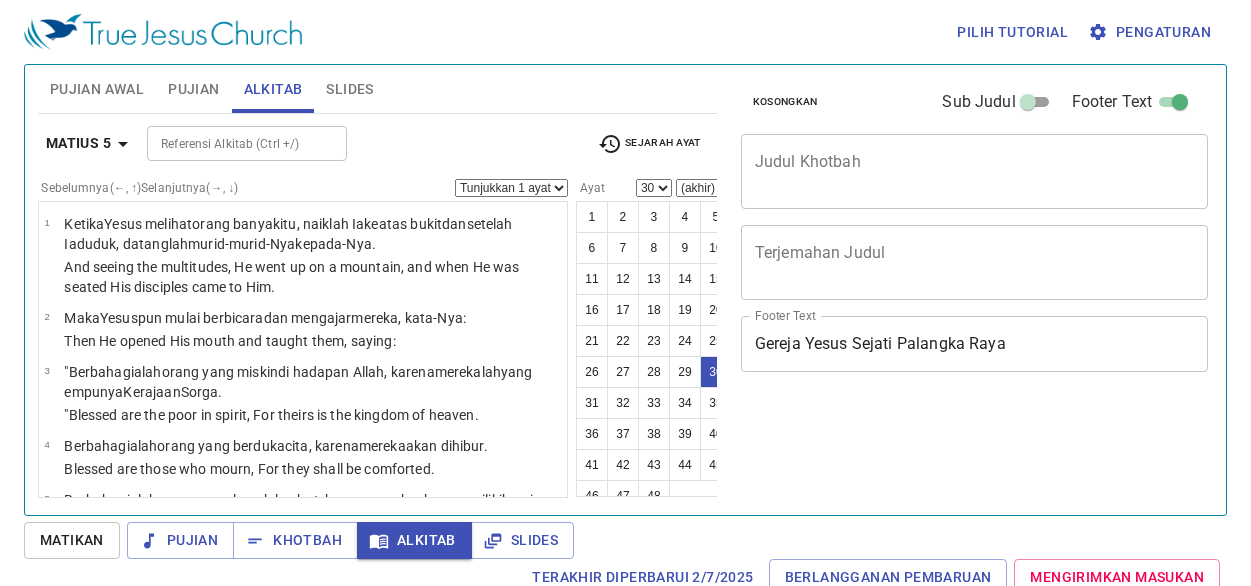 select on "30" 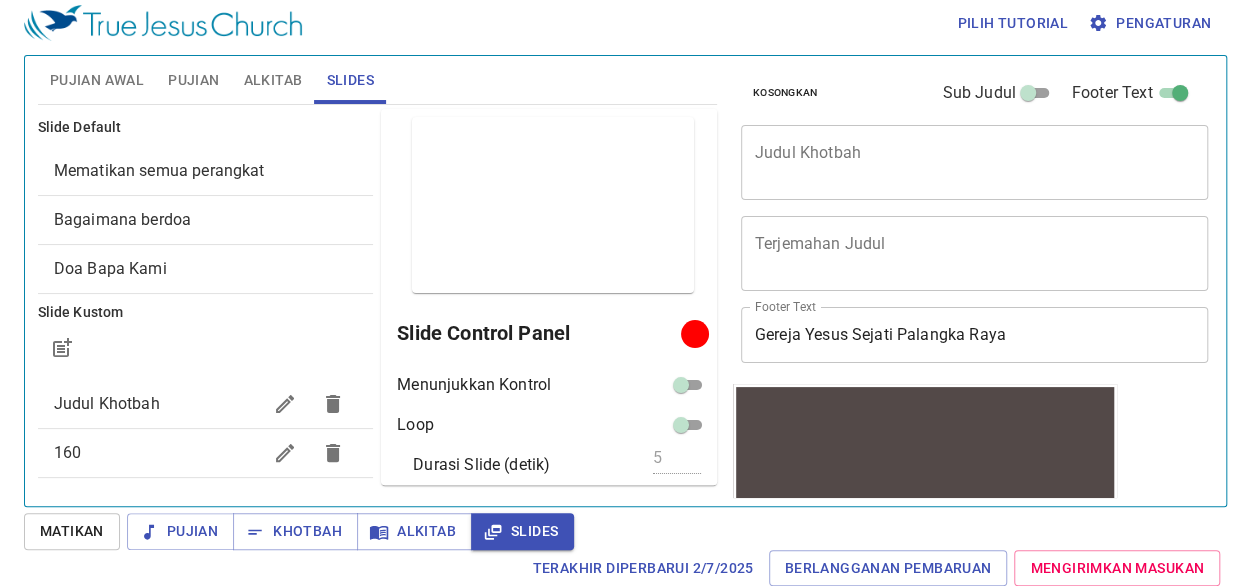 scroll, scrollTop: 9, scrollLeft: 0, axis: vertical 